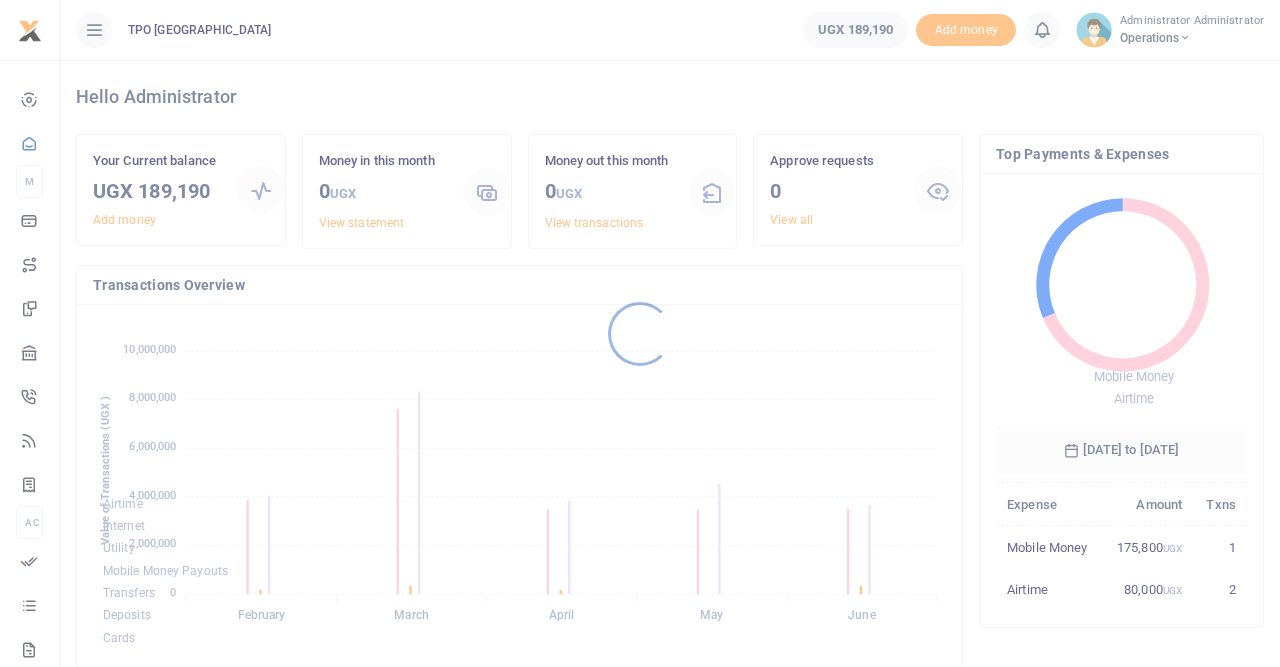 scroll, scrollTop: 0, scrollLeft: 0, axis: both 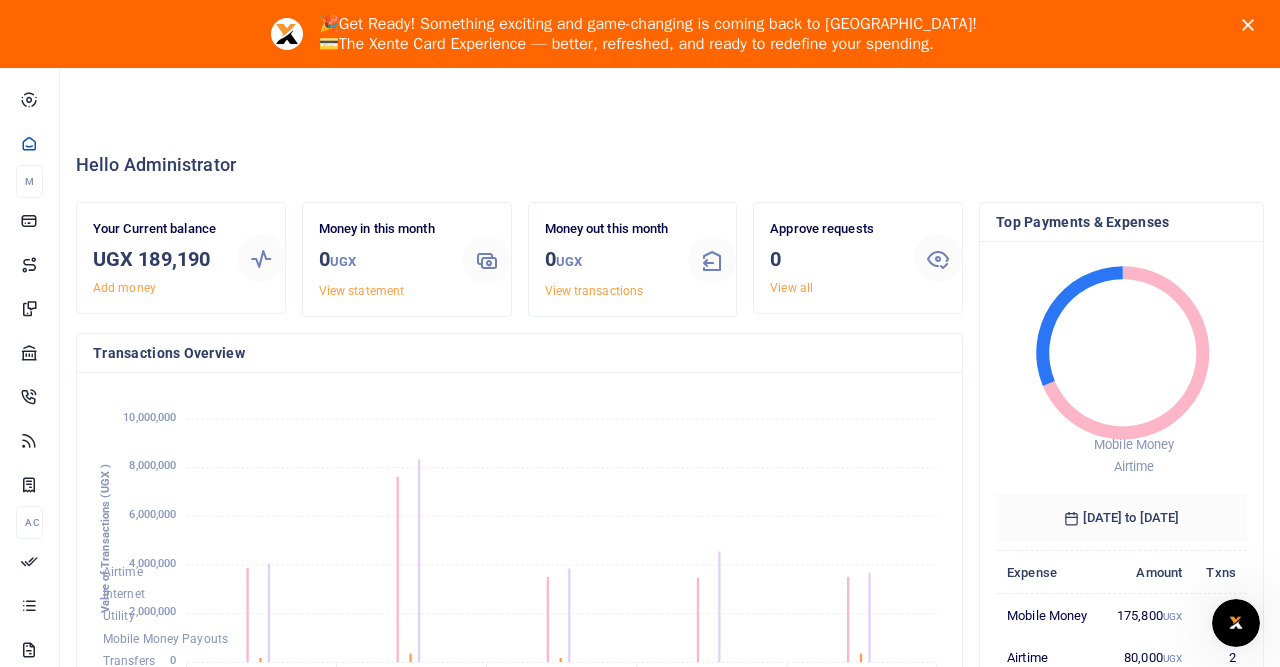 click 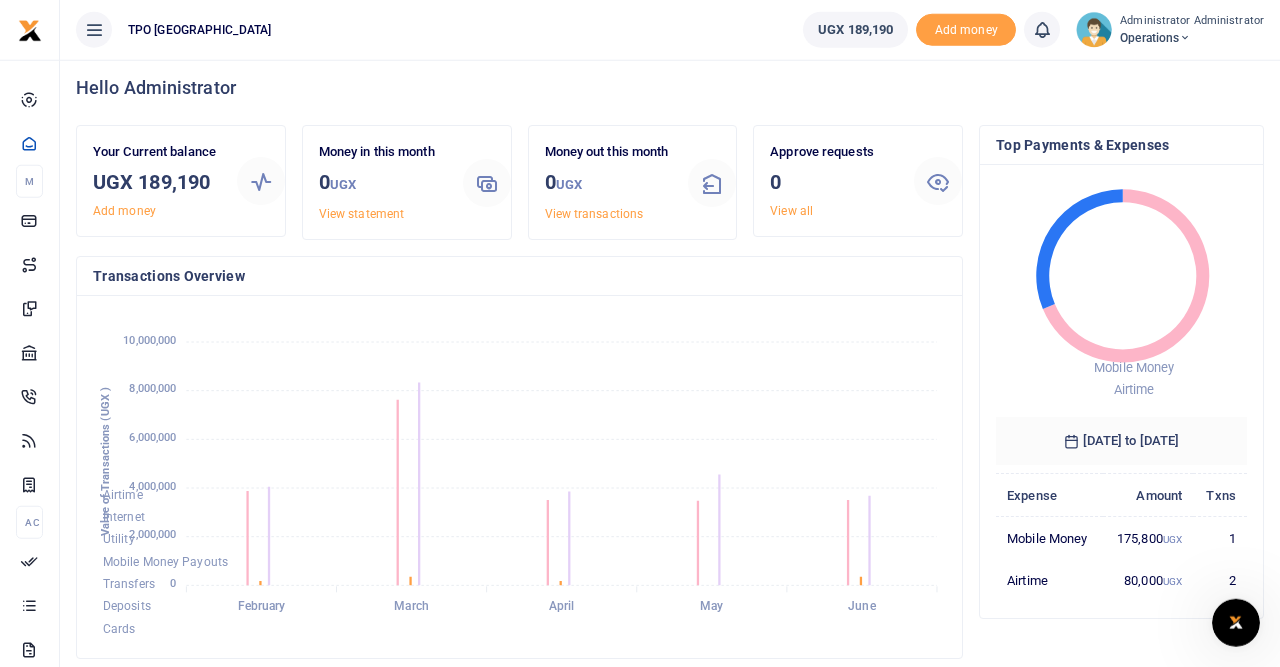 scroll, scrollTop: 0, scrollLeft: 0, axis: both 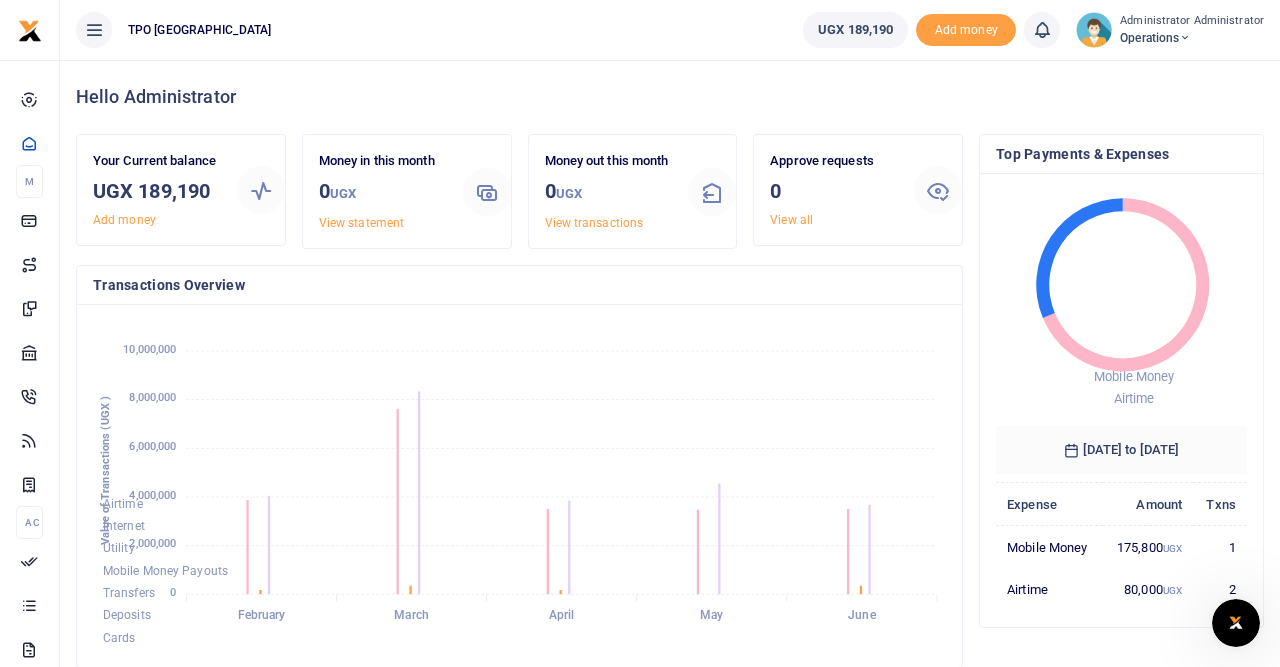 click on "Operations" at bounding box center (1192, 38) 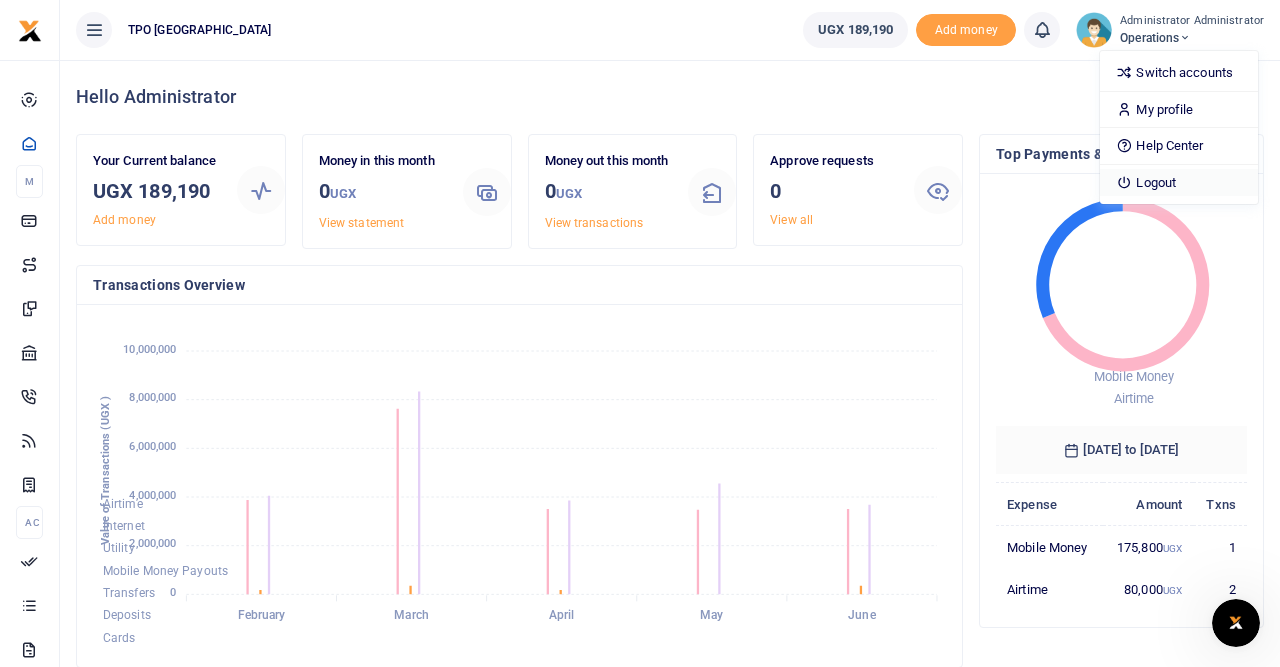 click on "Logout" at bounding box center (1179, 183) 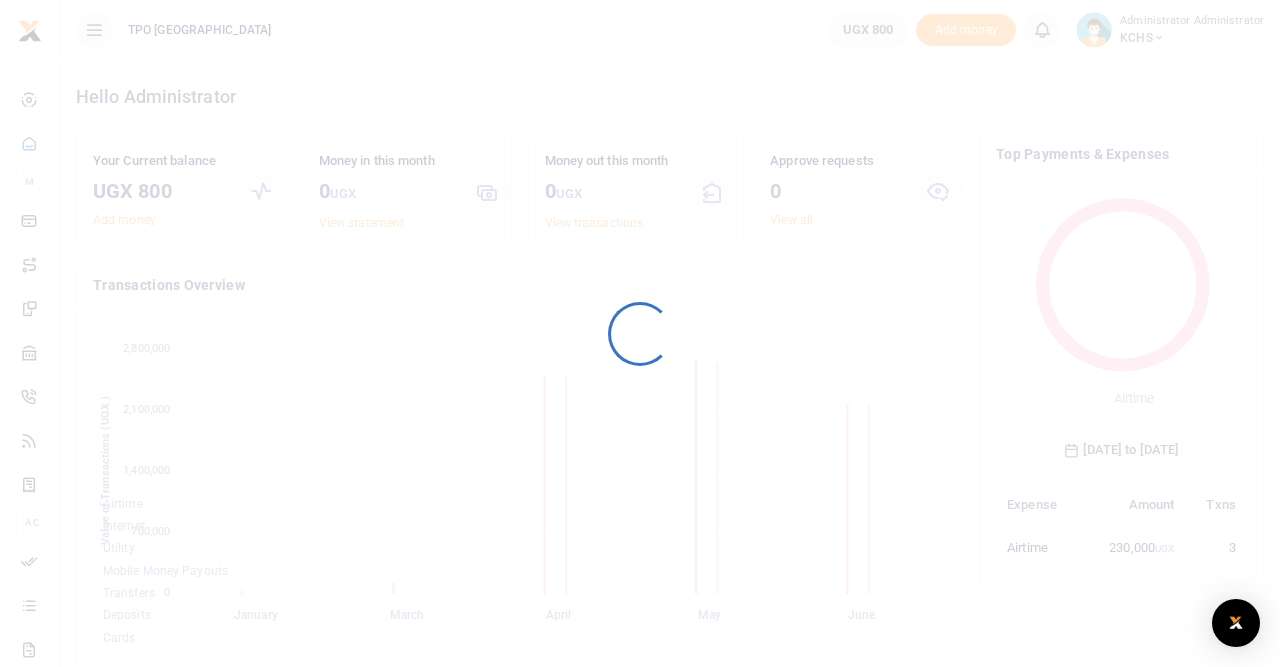 scroll, scrollTop: 0, scrollLeft: 0, axis: both 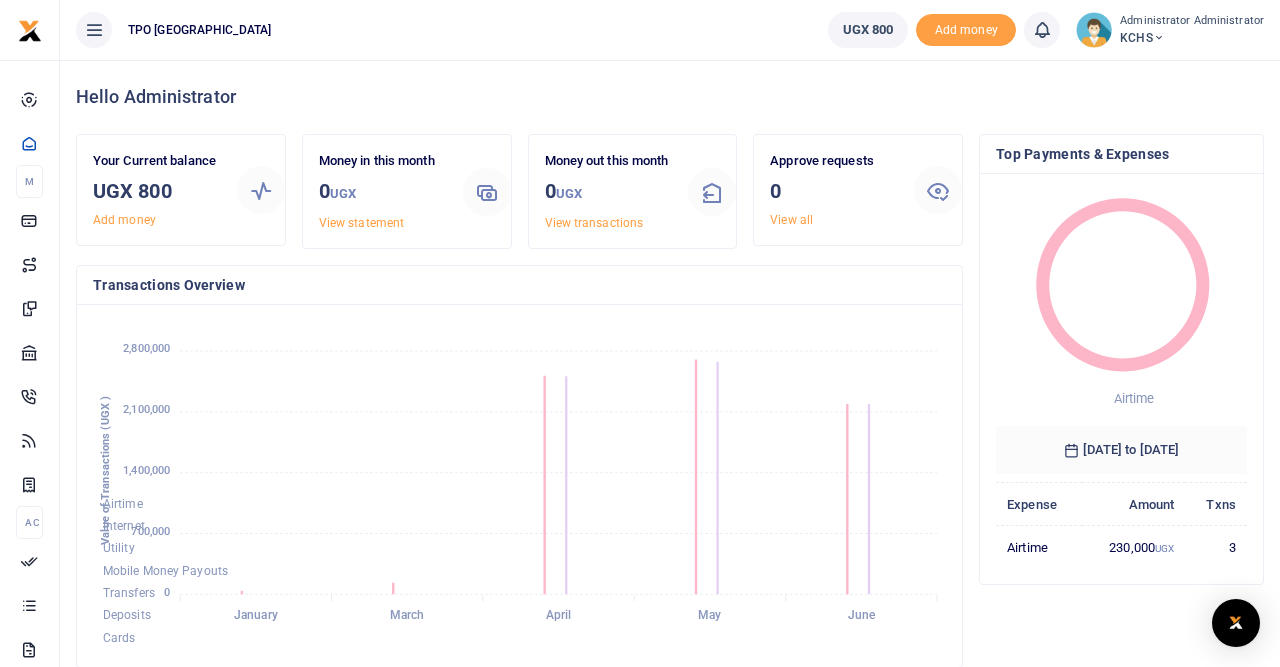 click on "KCHS" at bounding box center [1192, 38] 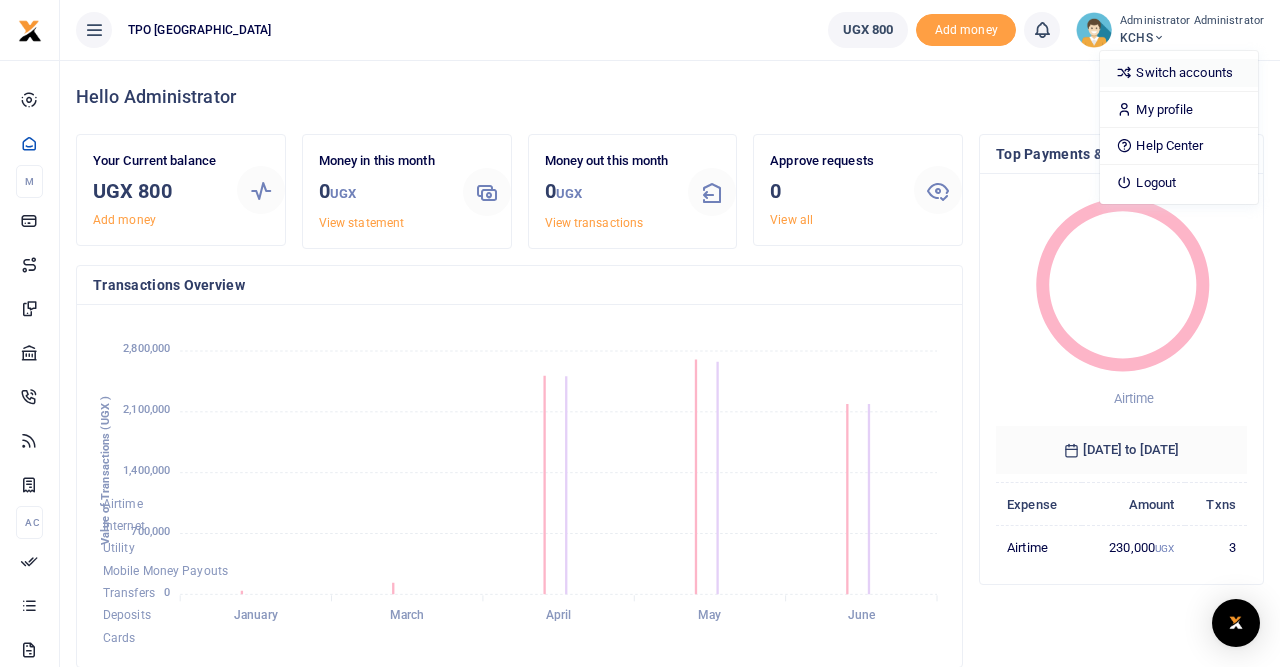 click on "Switch accounts" at bounding box center (1179, 73) 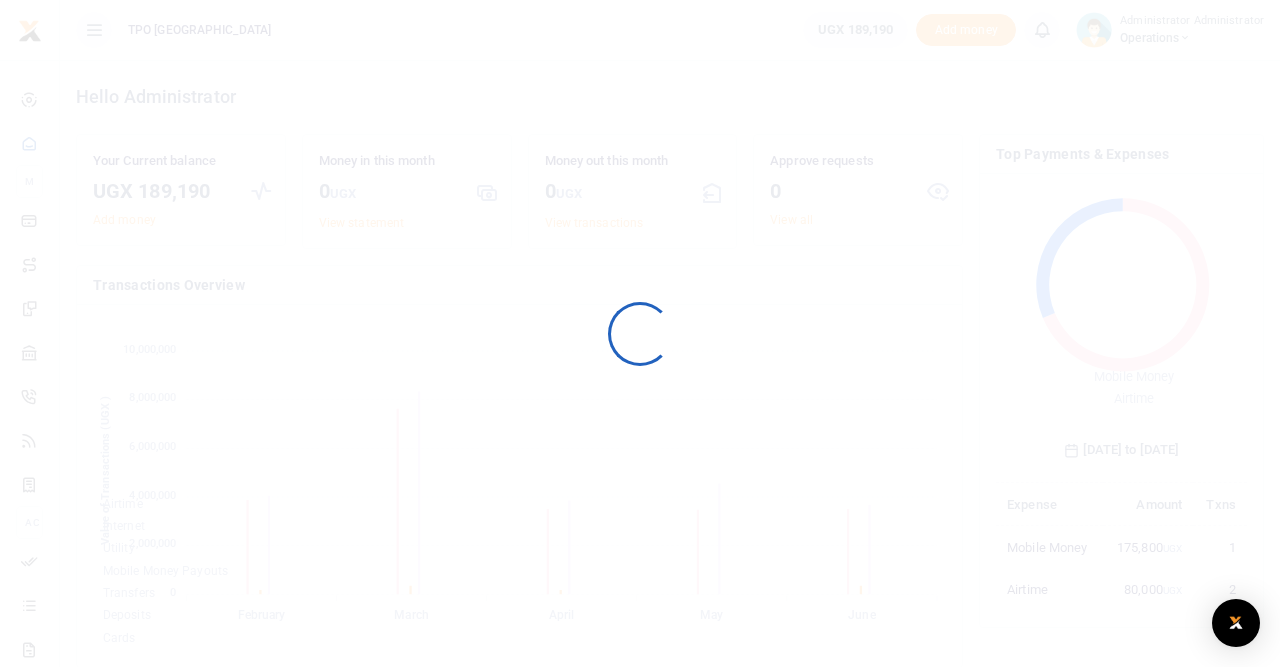 scroll, scrollTop: 0, scrollLeft: 0, axis: both 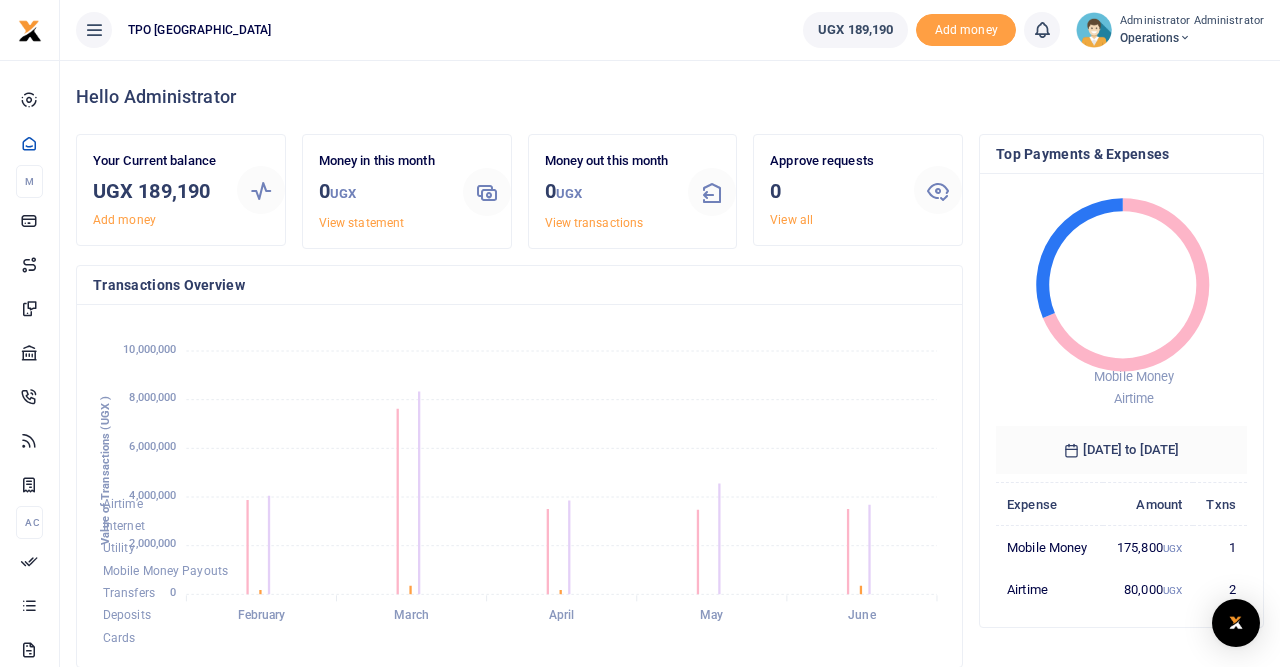 click on "UGX 189,190
Add money
Notifications  0
You have no new notification
Mark all as read" at bounding box center [1033, 30] 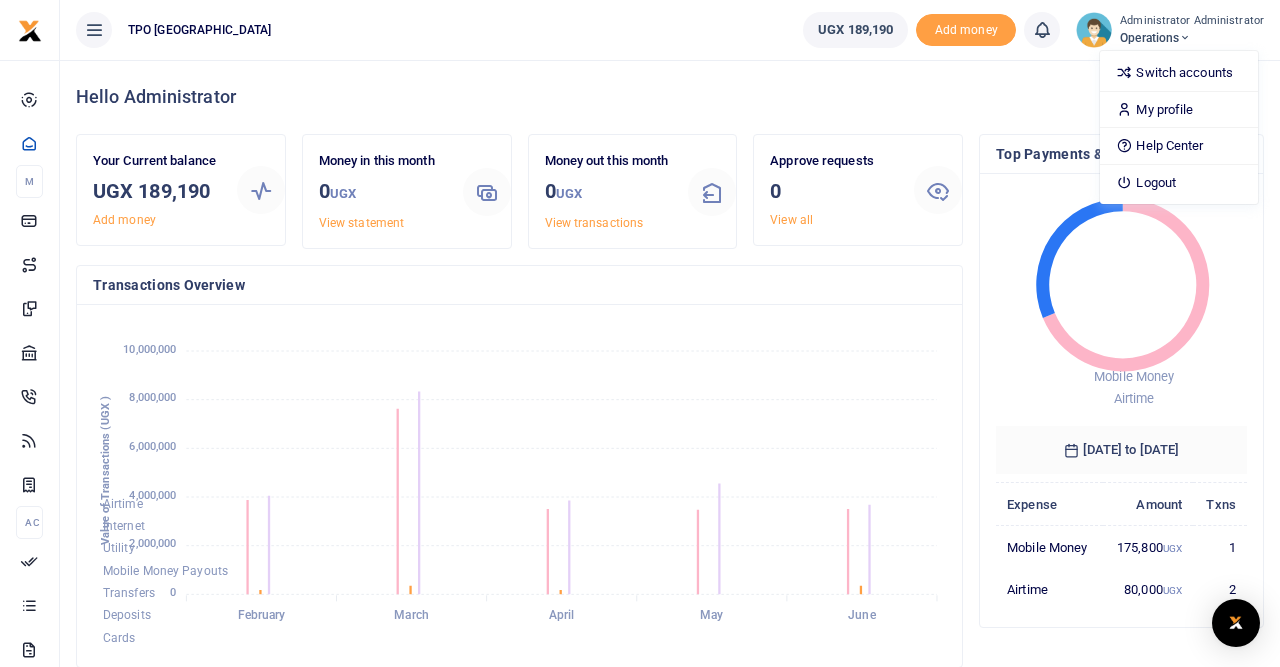 click at bounding box center [94, 30] 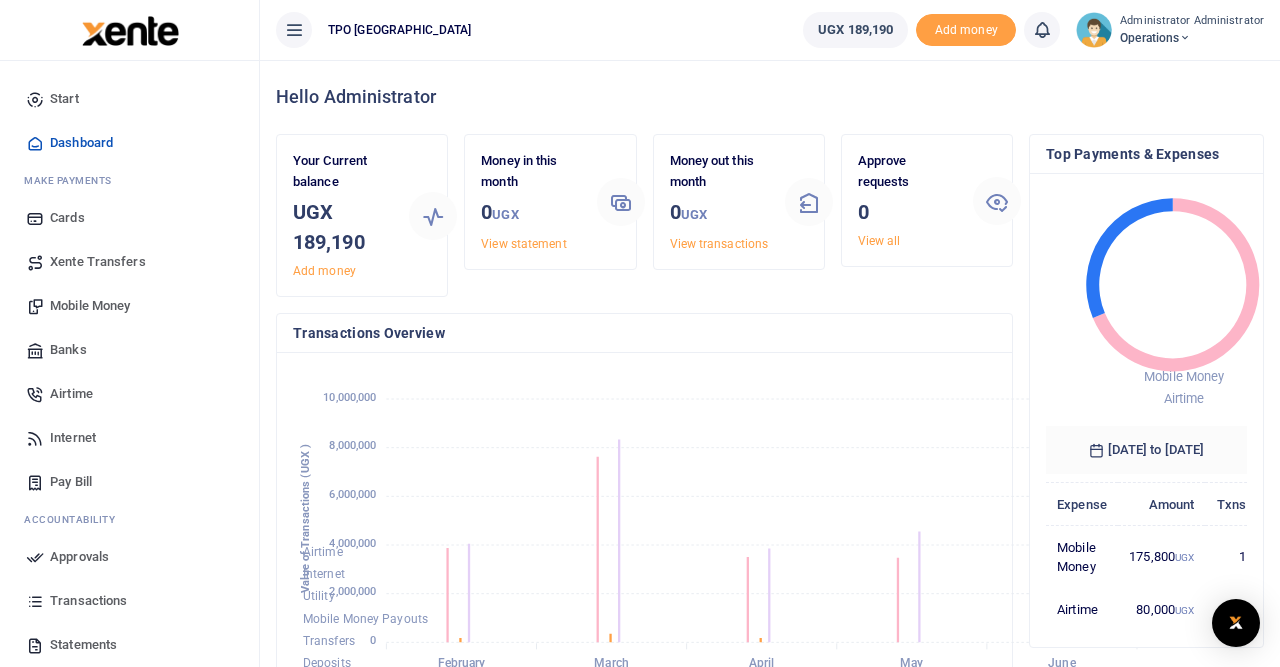 scroll, scrollTop: 330, scrollLeft: 703, axis: both 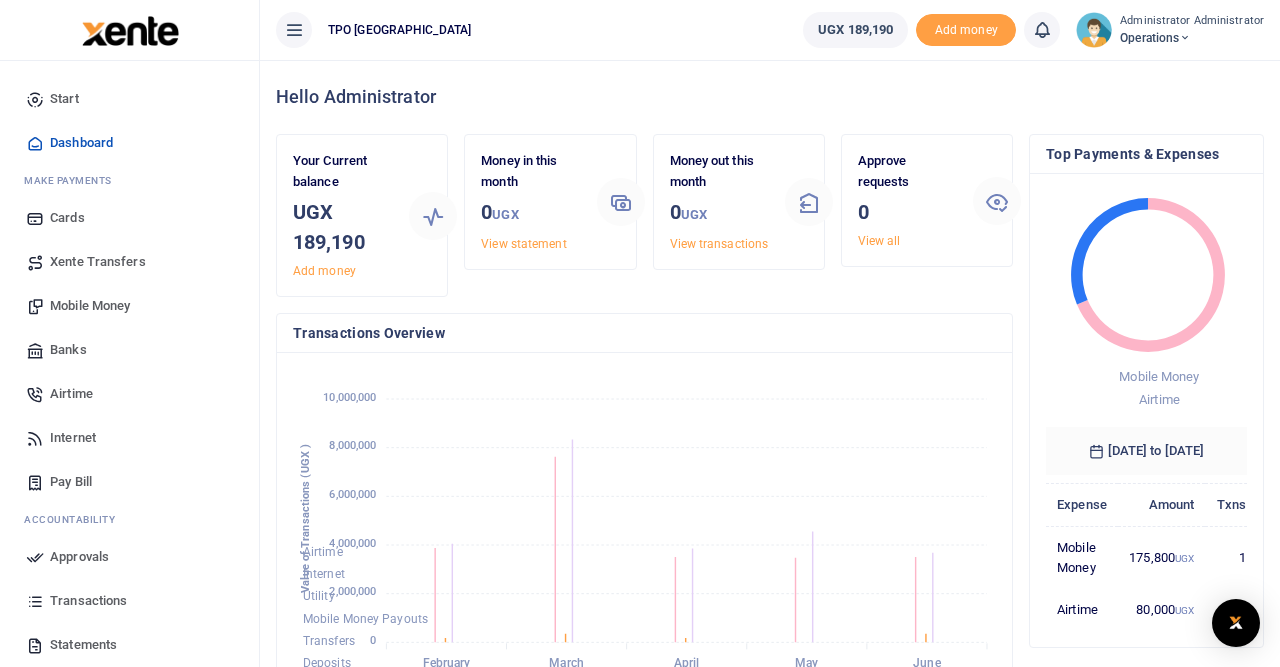 click on "Airtime" at bounding box center (129, 394) 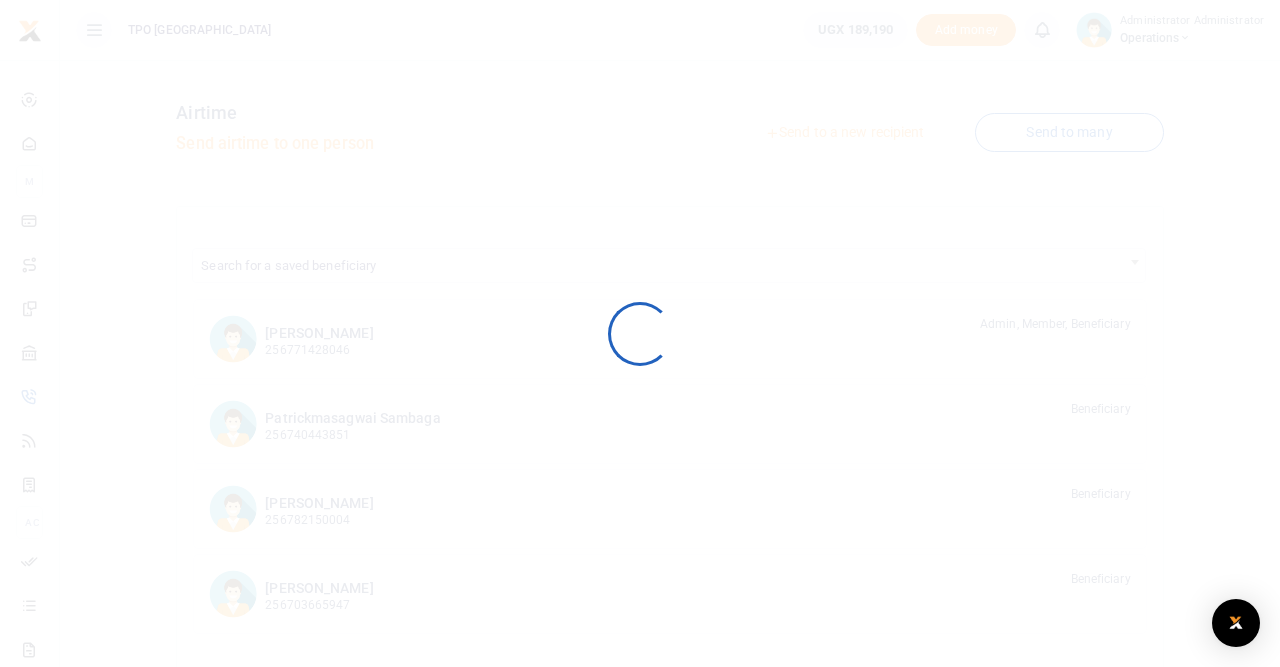 scroll, scrollTop: 0, scrollLeft: 0, axis: both 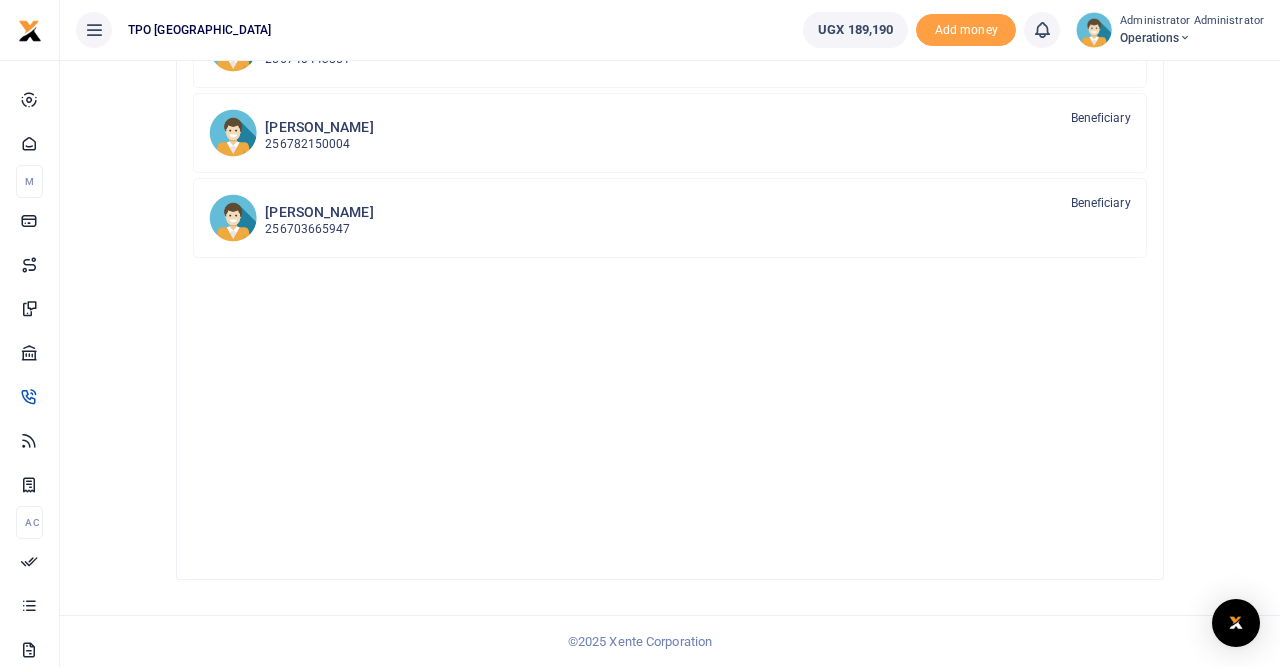 click at bounding box center [1185, 38] 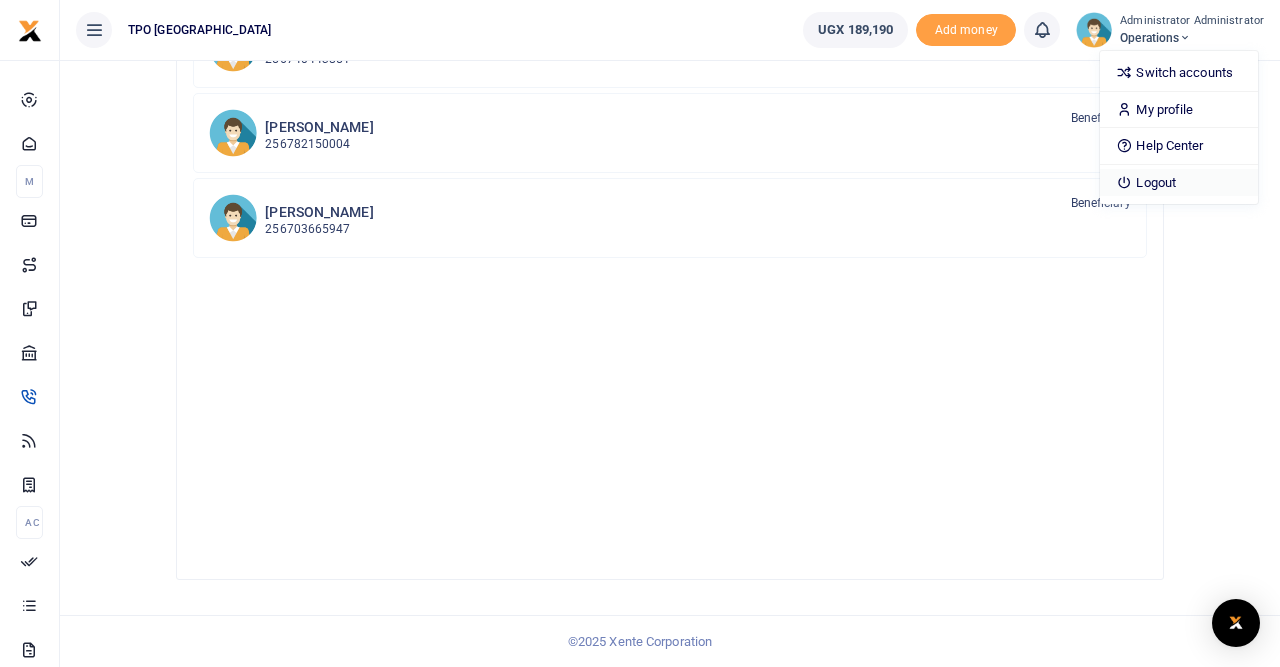click on "Logout" at bounding box center (1179, 183) 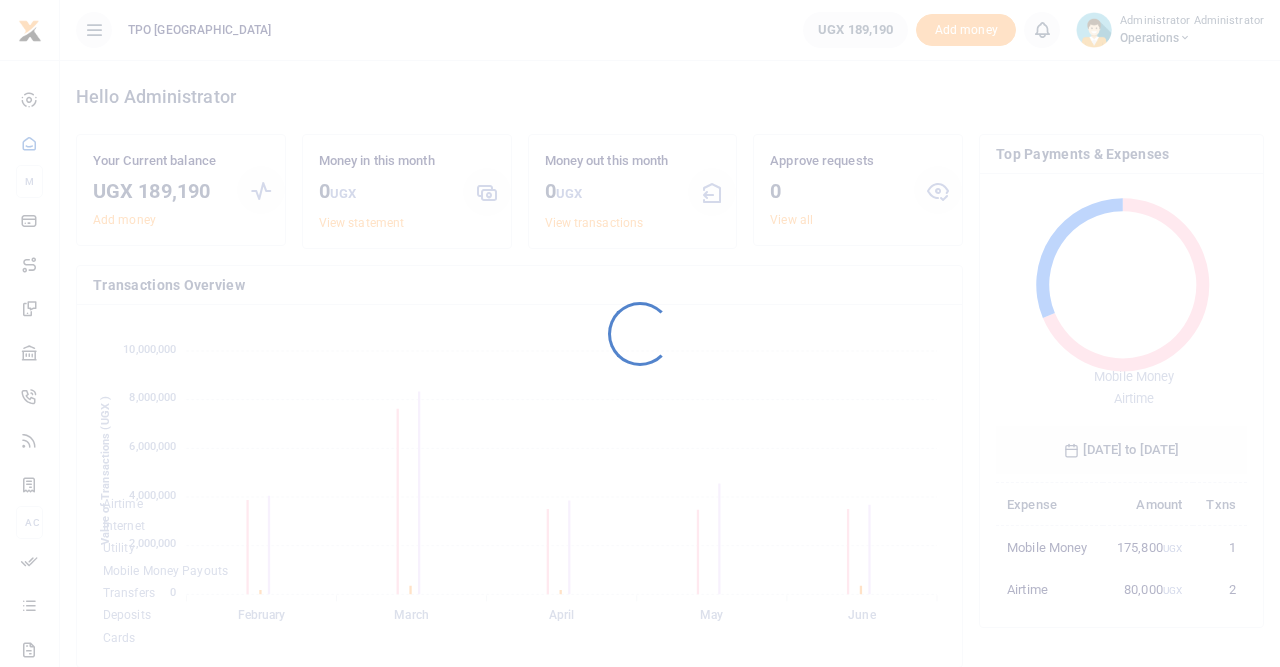 scroll, scrollTop: 0, scrollLeft: 0, axis: both 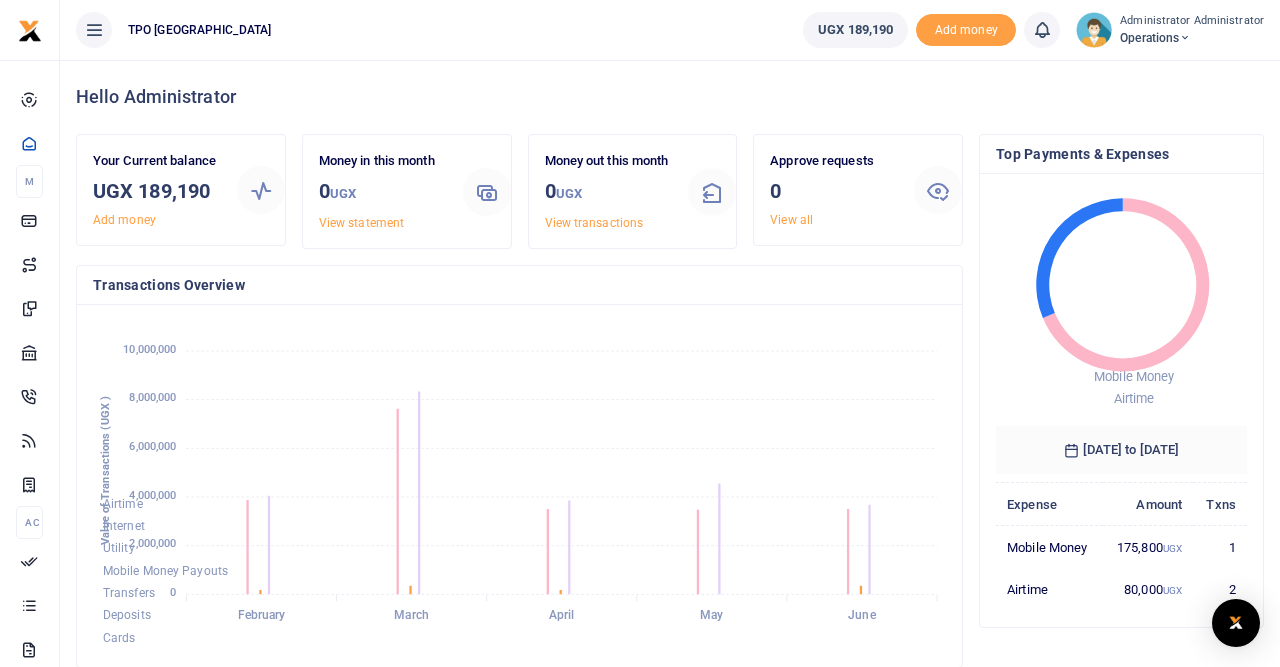click at bounding box center (1185, 38) 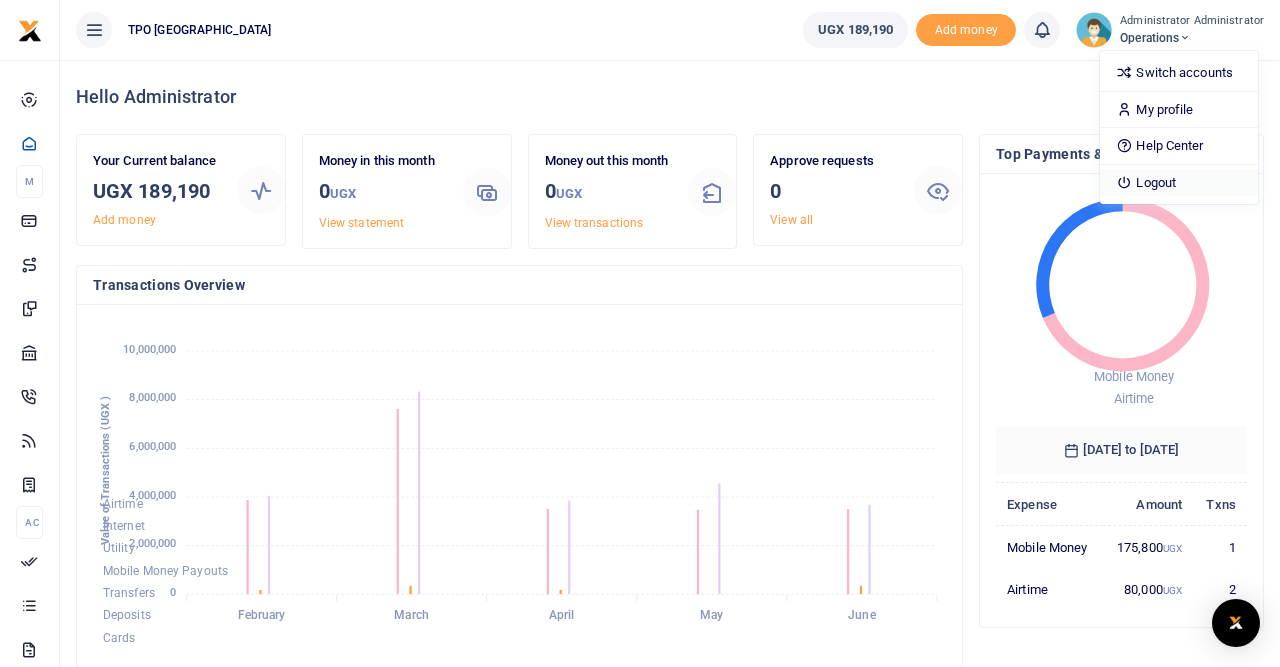 click on "Logout" at bounding box center (1179, 183) 